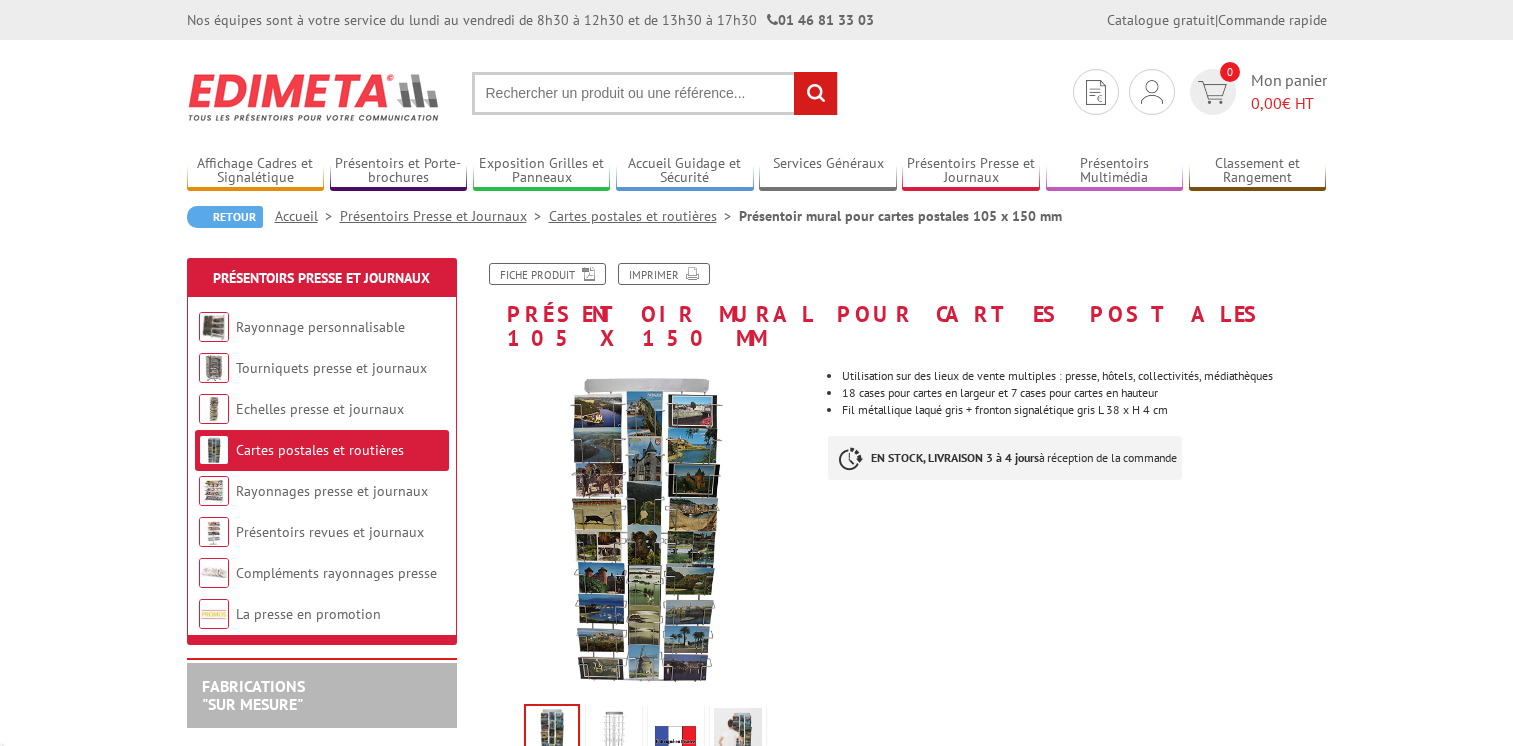 scroll, scrollTop: 0, scrollLeft: 0, axis: both 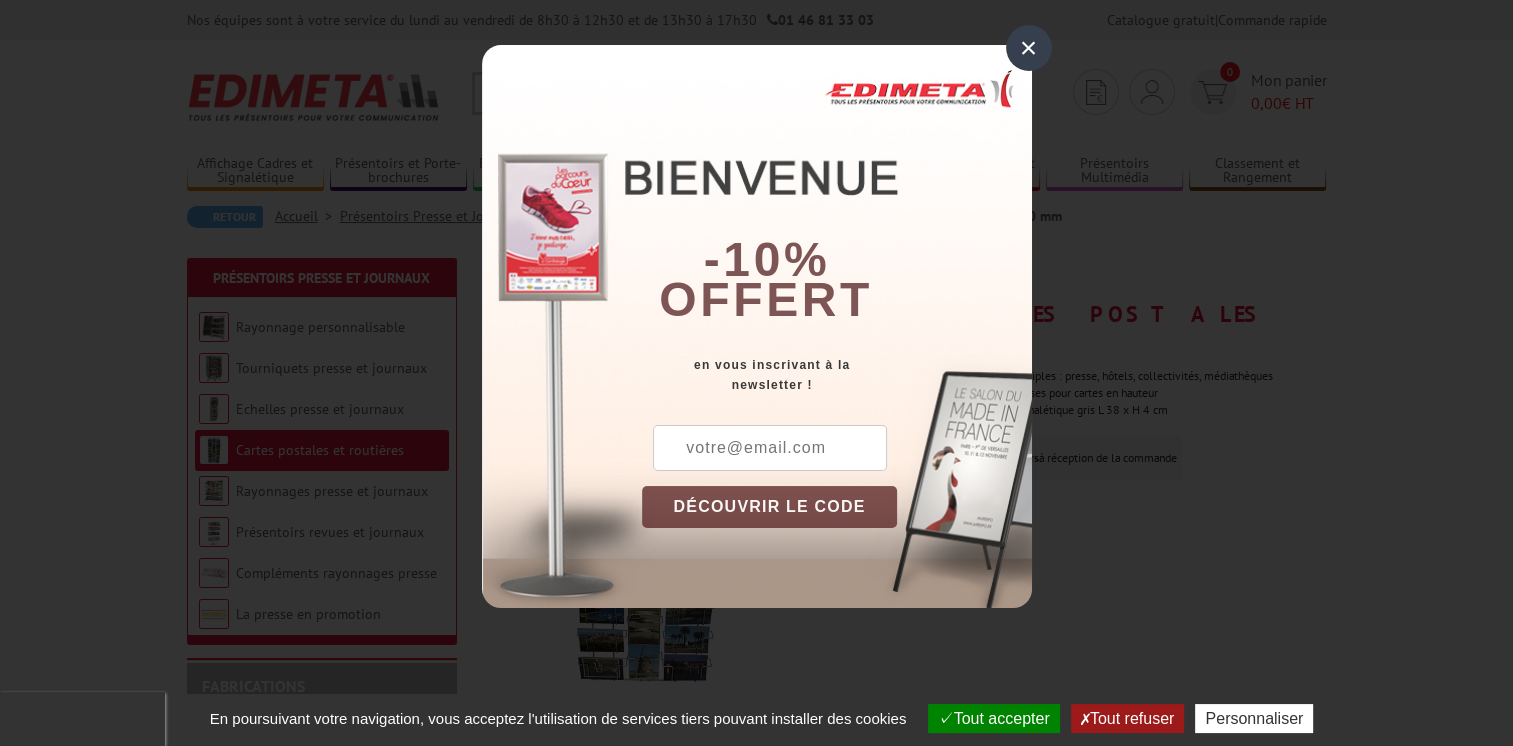 click on "×" at bounding box center [1029, 48] 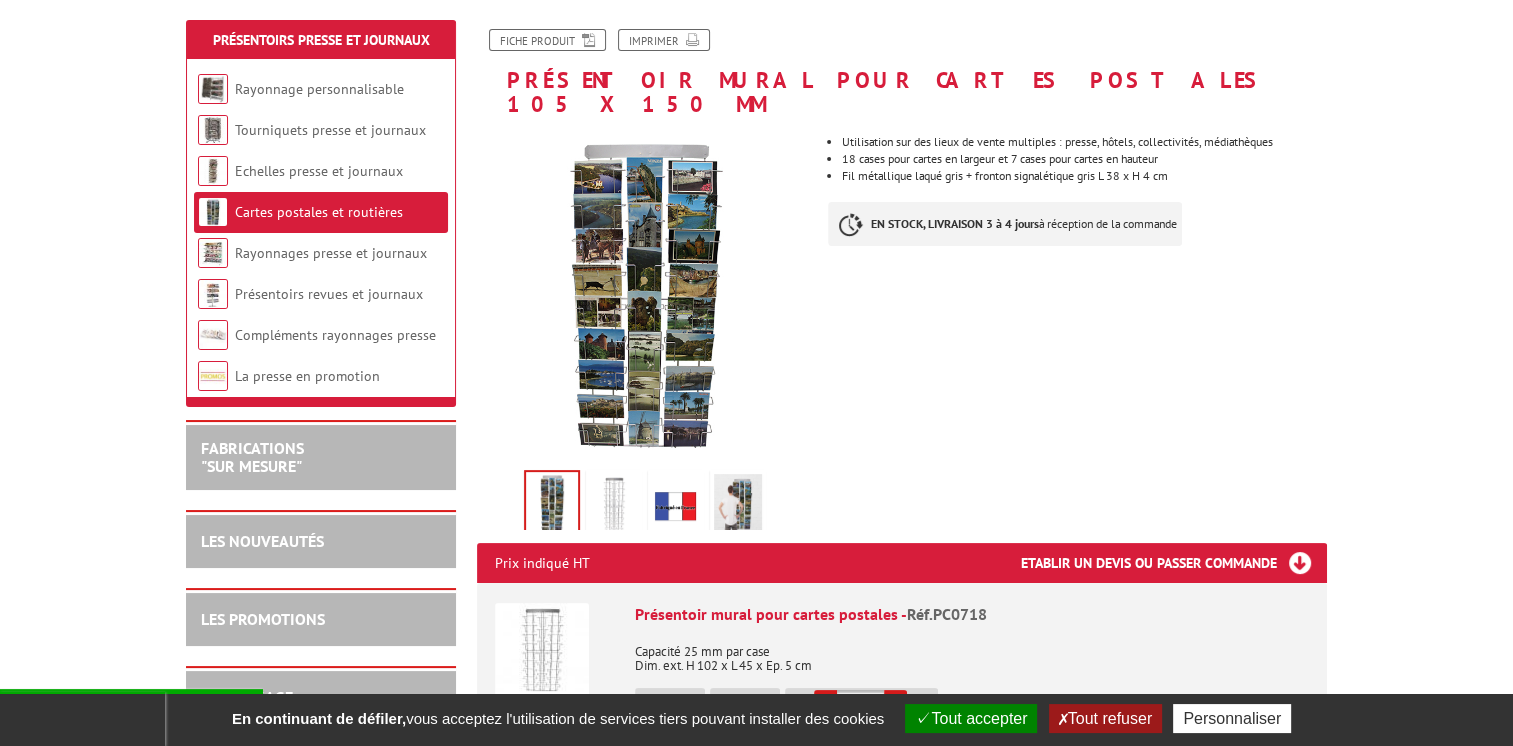scroll, scrollTop: 200, scrollLeft: 0, axis: vertical 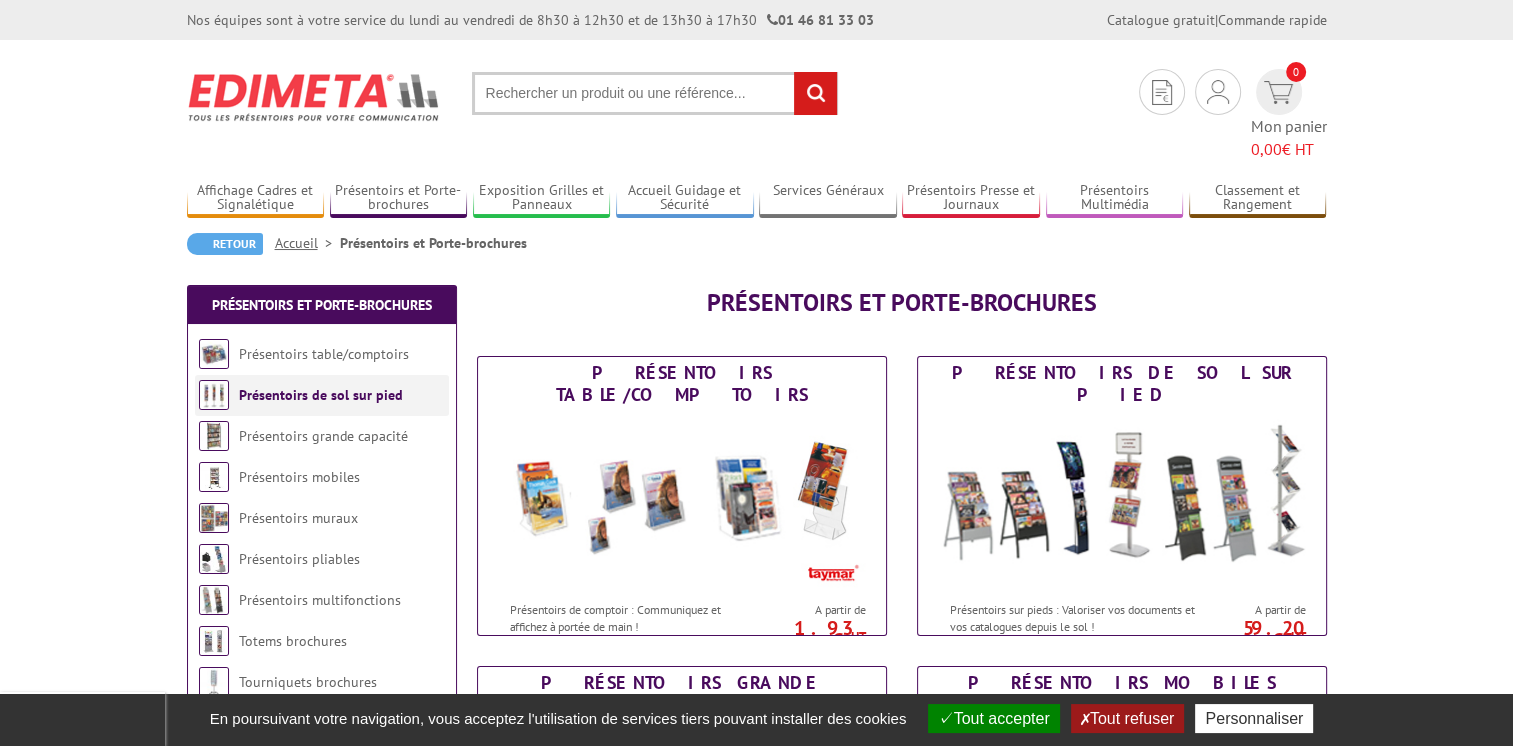 click on "Présentoirs de sol sur pied" at bounding box center (321, 395) 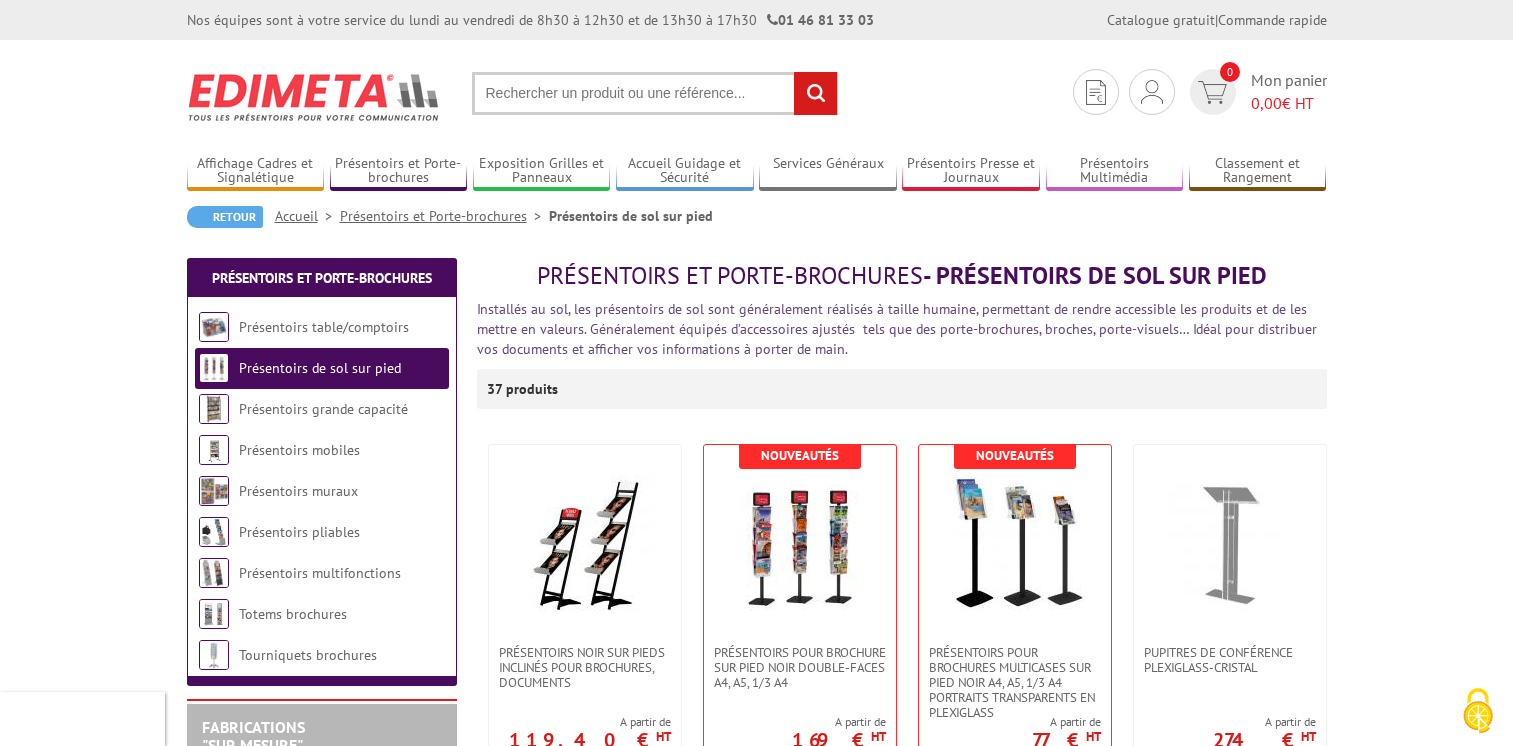 scroll, scrollTop: 0, scrollLeft: 0, axis: both 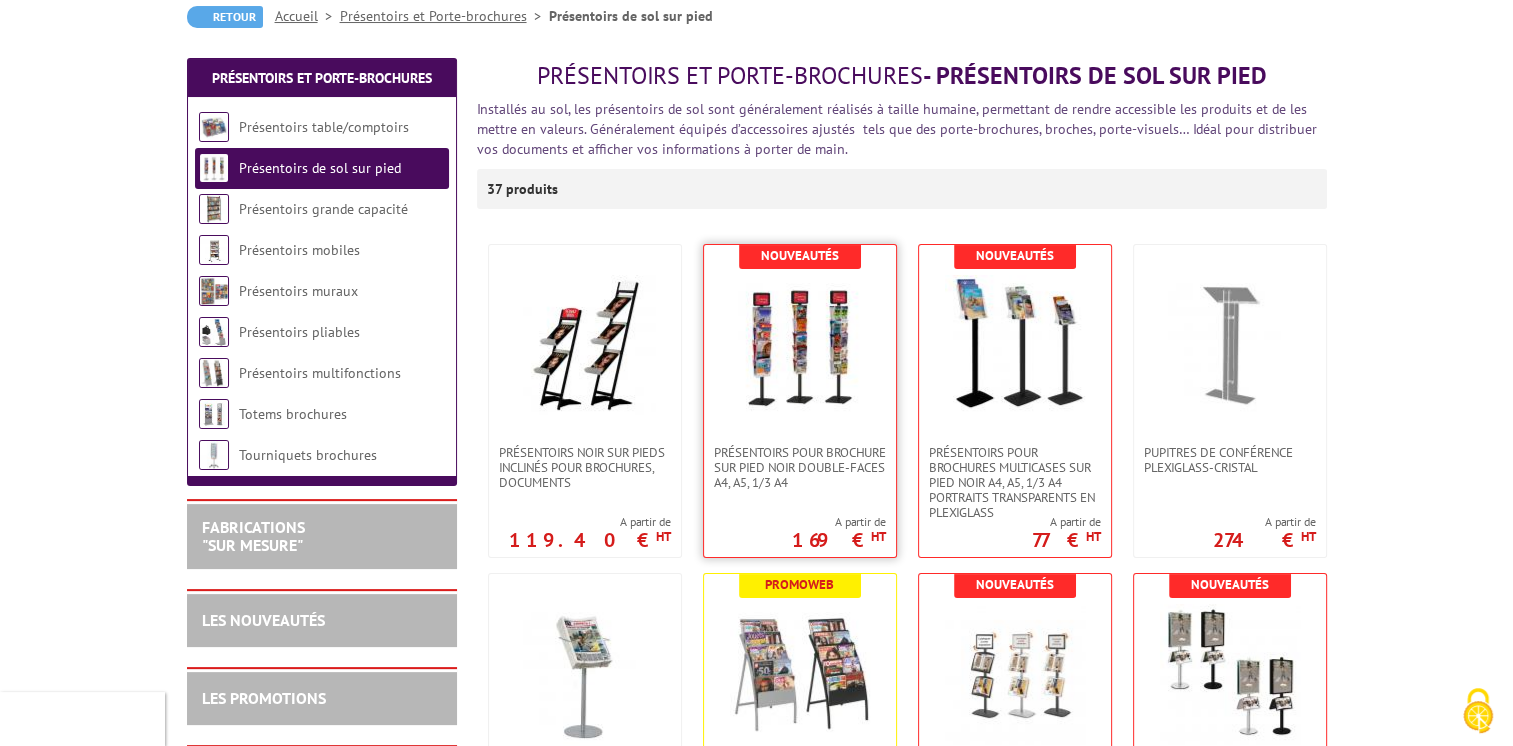 click at bounding box center (800, 345) 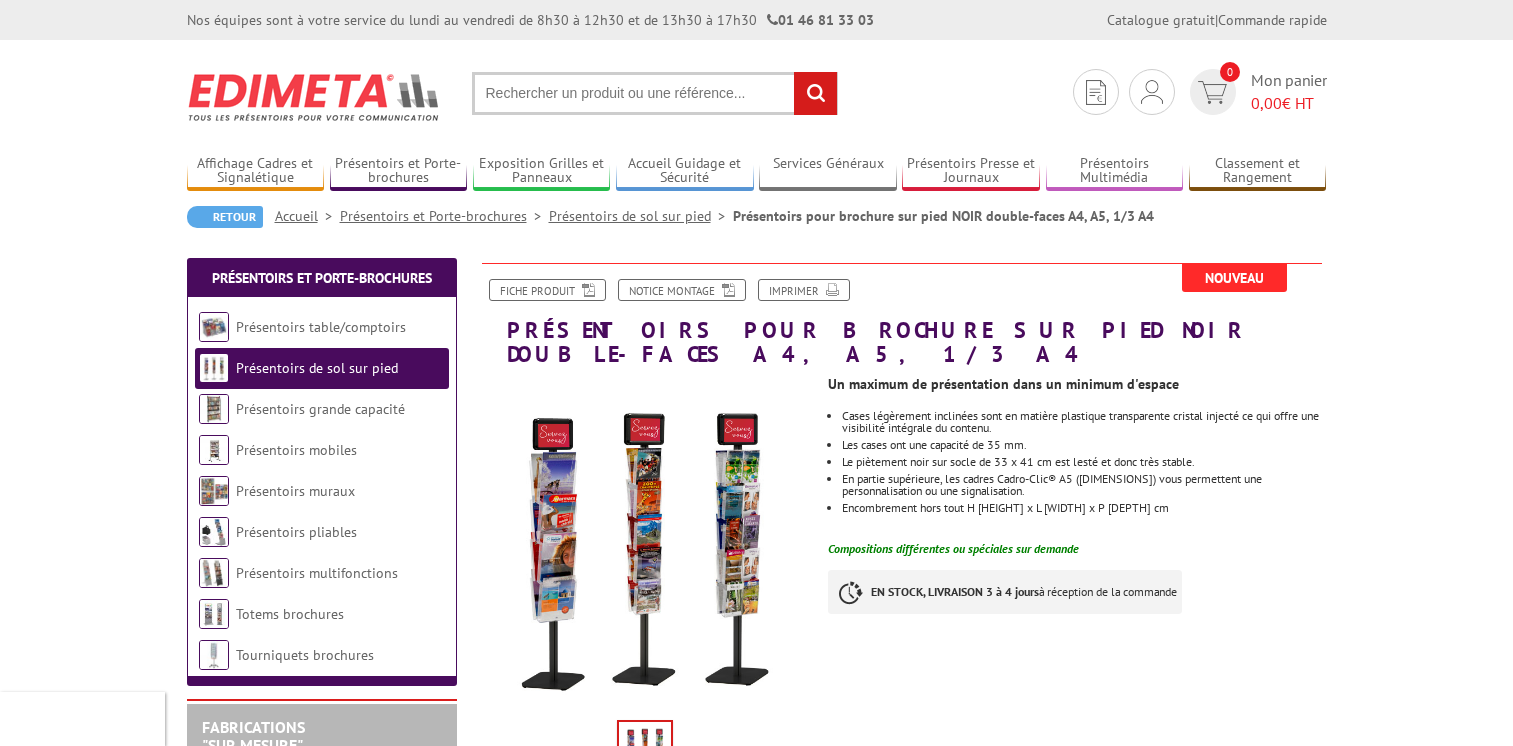 scroll, scrollTop: 0, scrollLeft: 0, axis: both 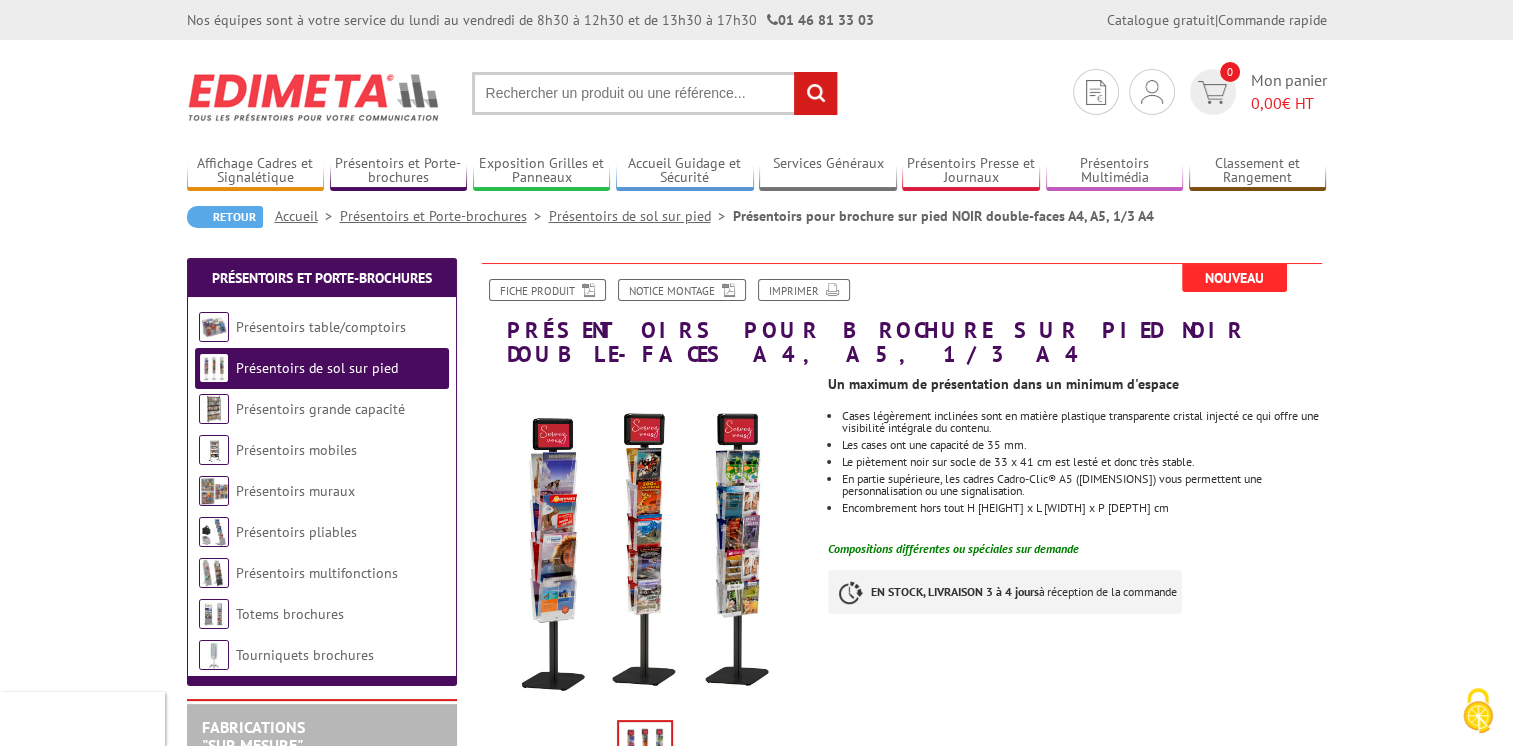 click at bounding box center (655, 93) 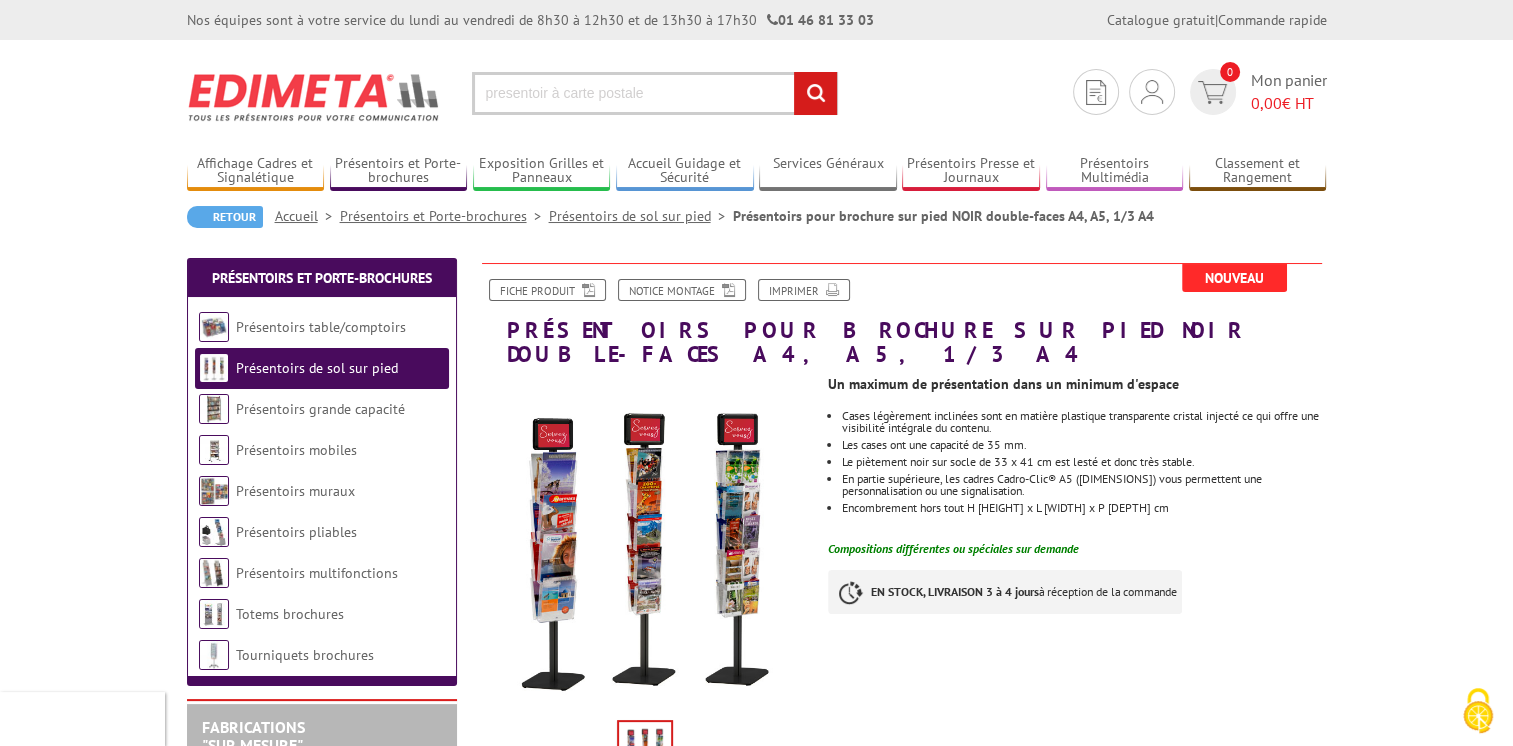 type on "presentoir à carte postale" 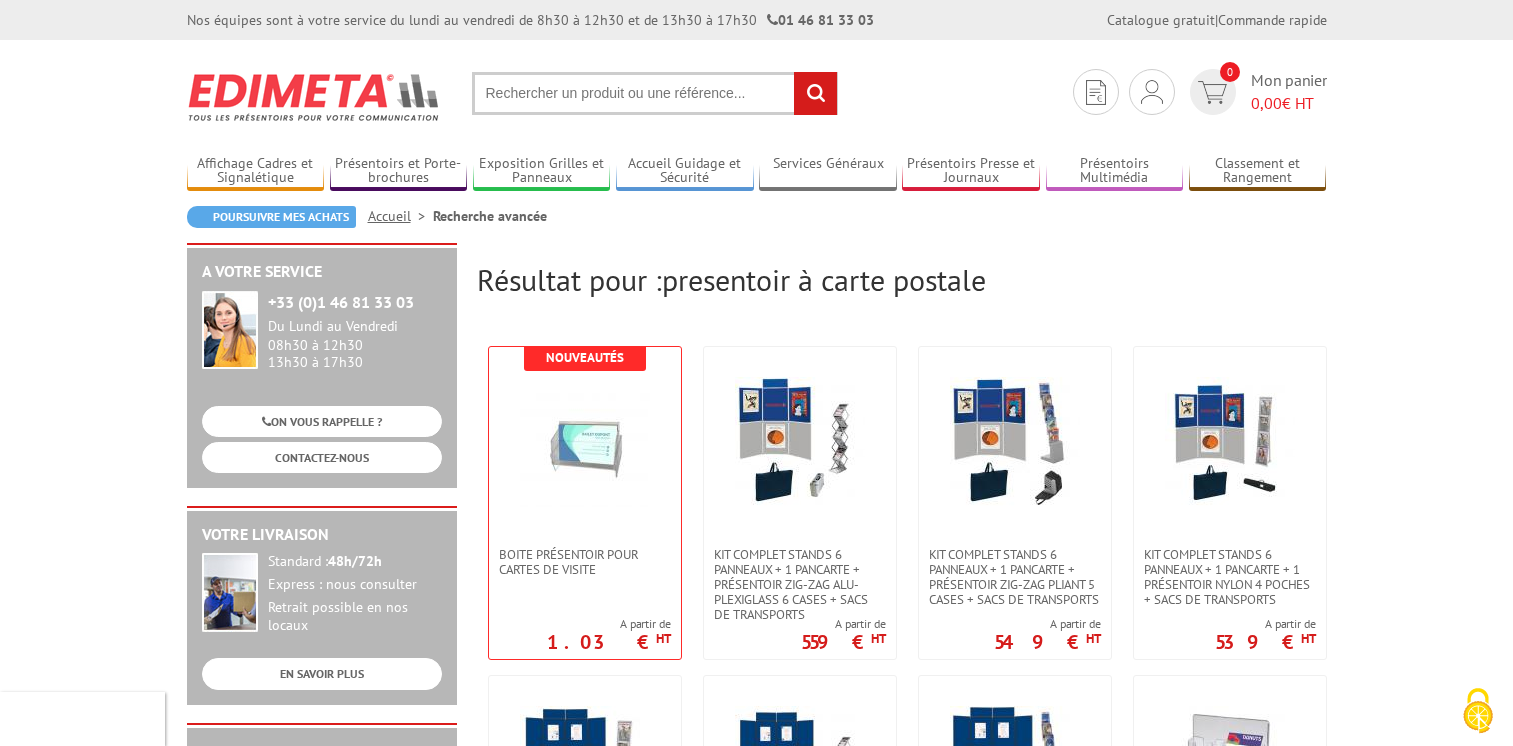 scroll, scrollTop: 0, scrollLeft: 0, axis: both 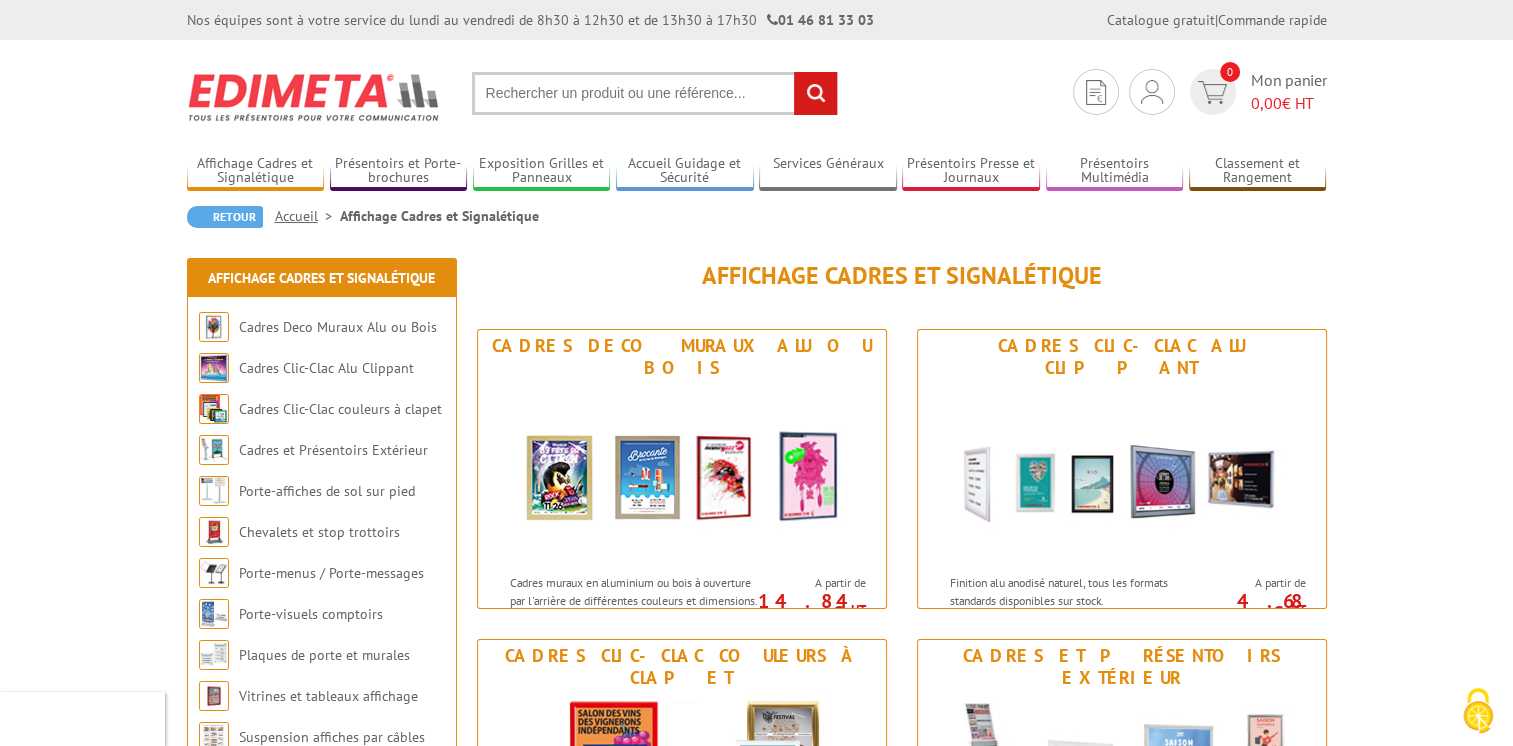 click at bounding box center (655, 93) 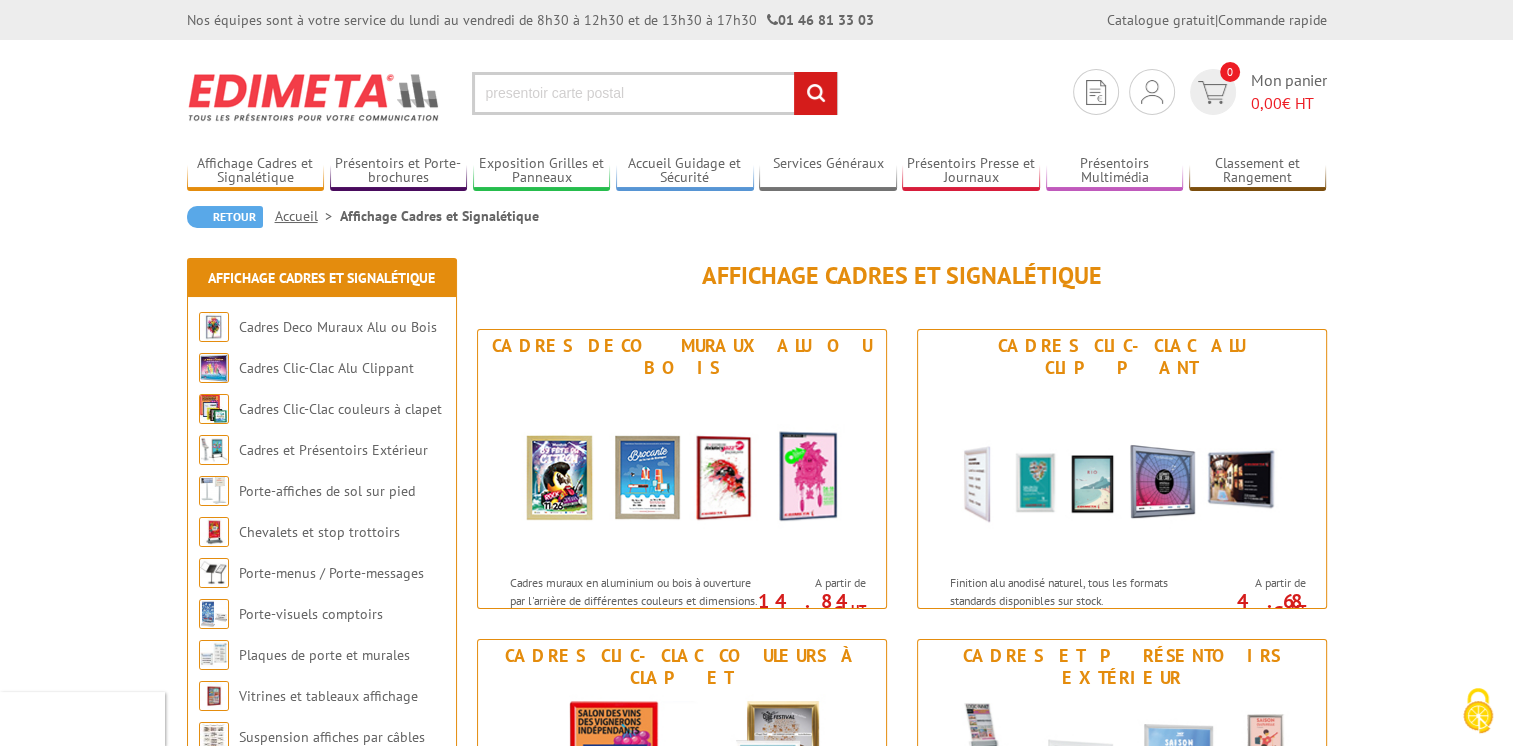 type on "presentoir carte postal" 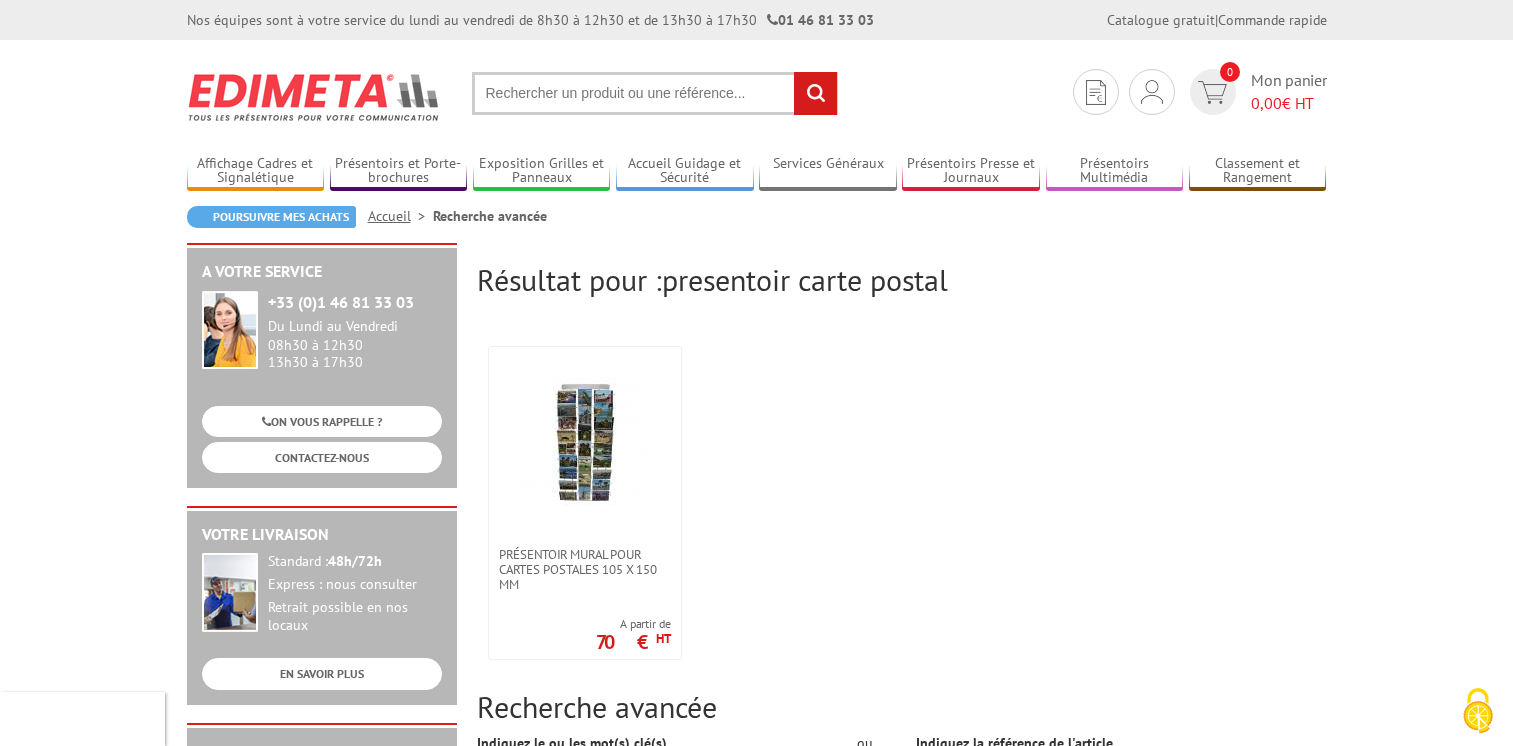 scroll, scrollTop: 0, scrollLeft: 0, axis: both 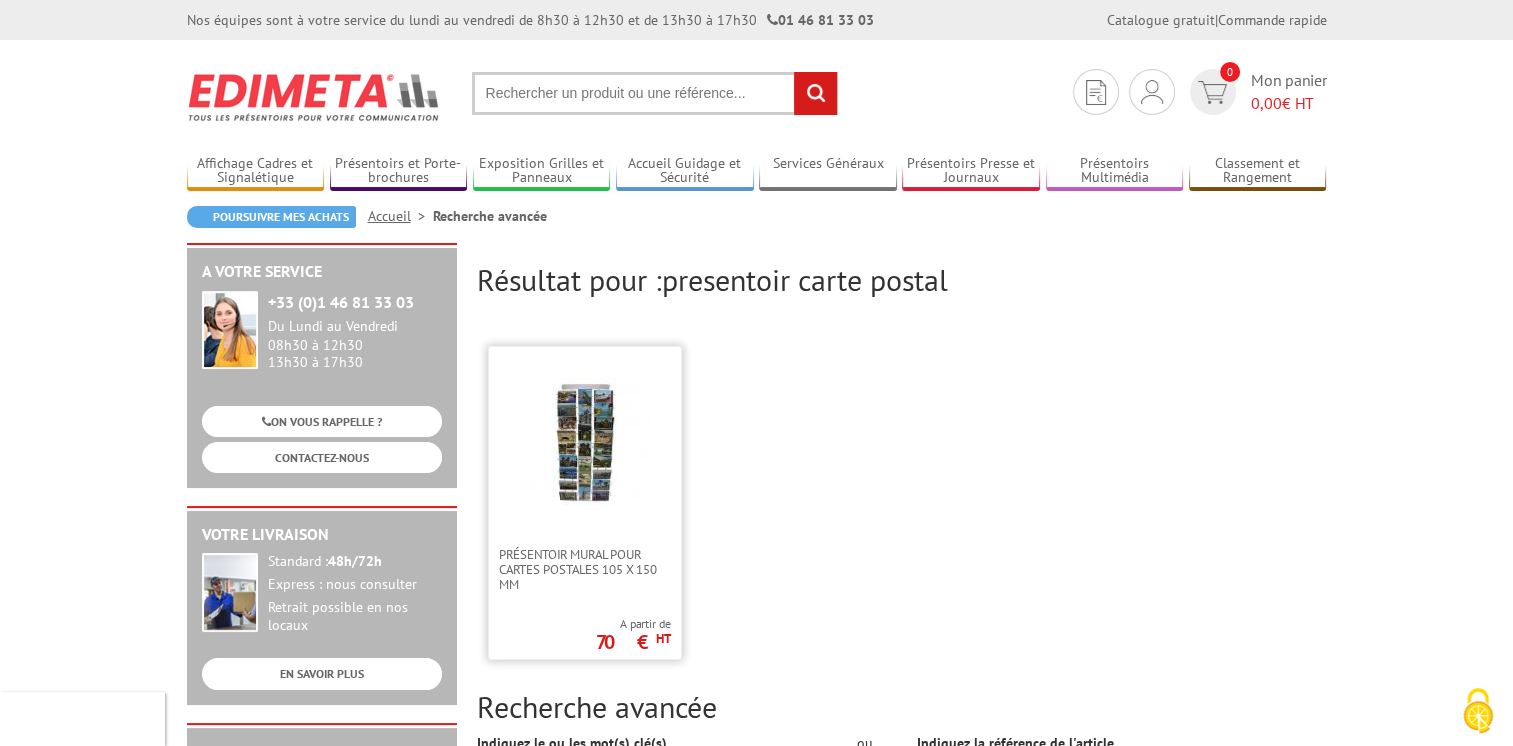 click at bounding box center (585, 442) 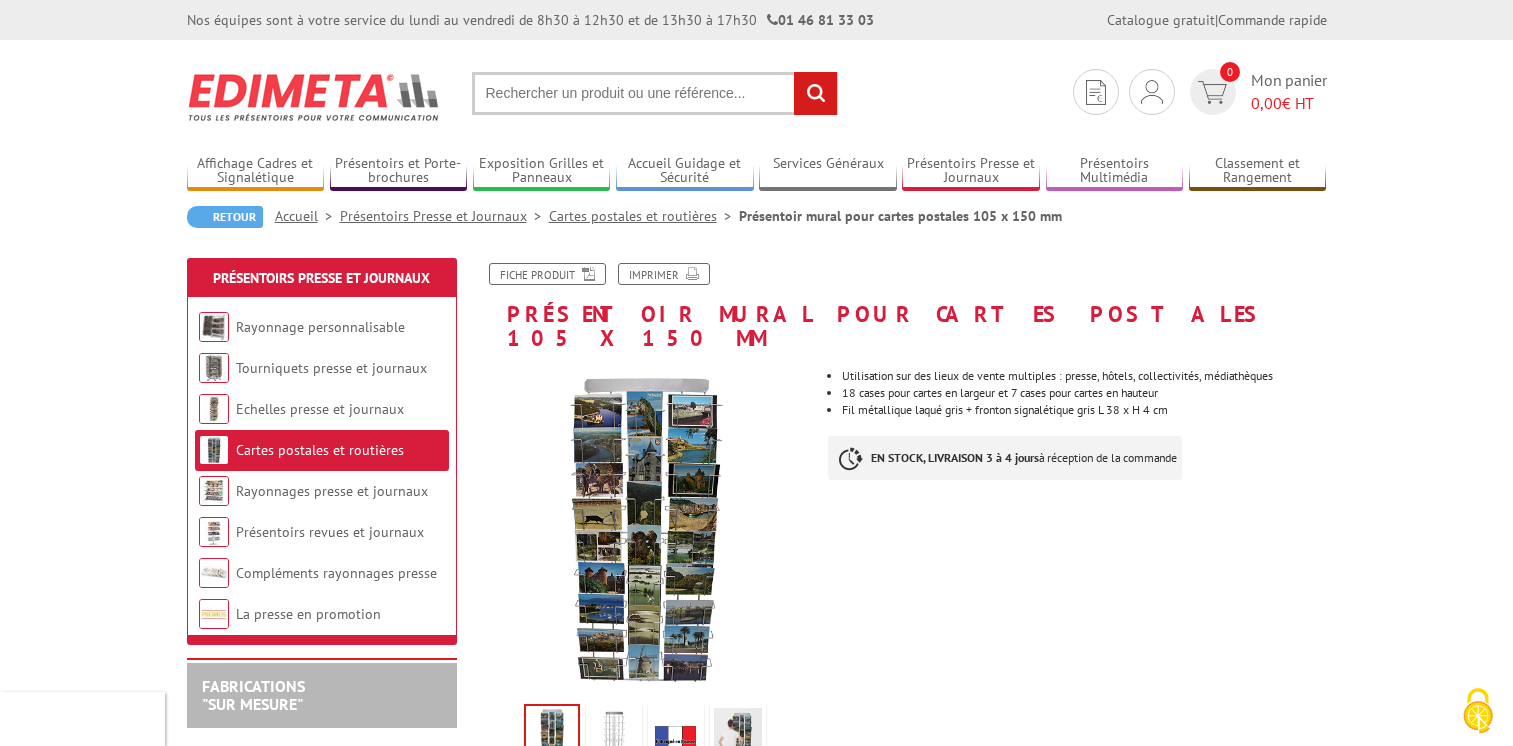scroll, scrollTop: 0, scrollLeft: 0, axis: both 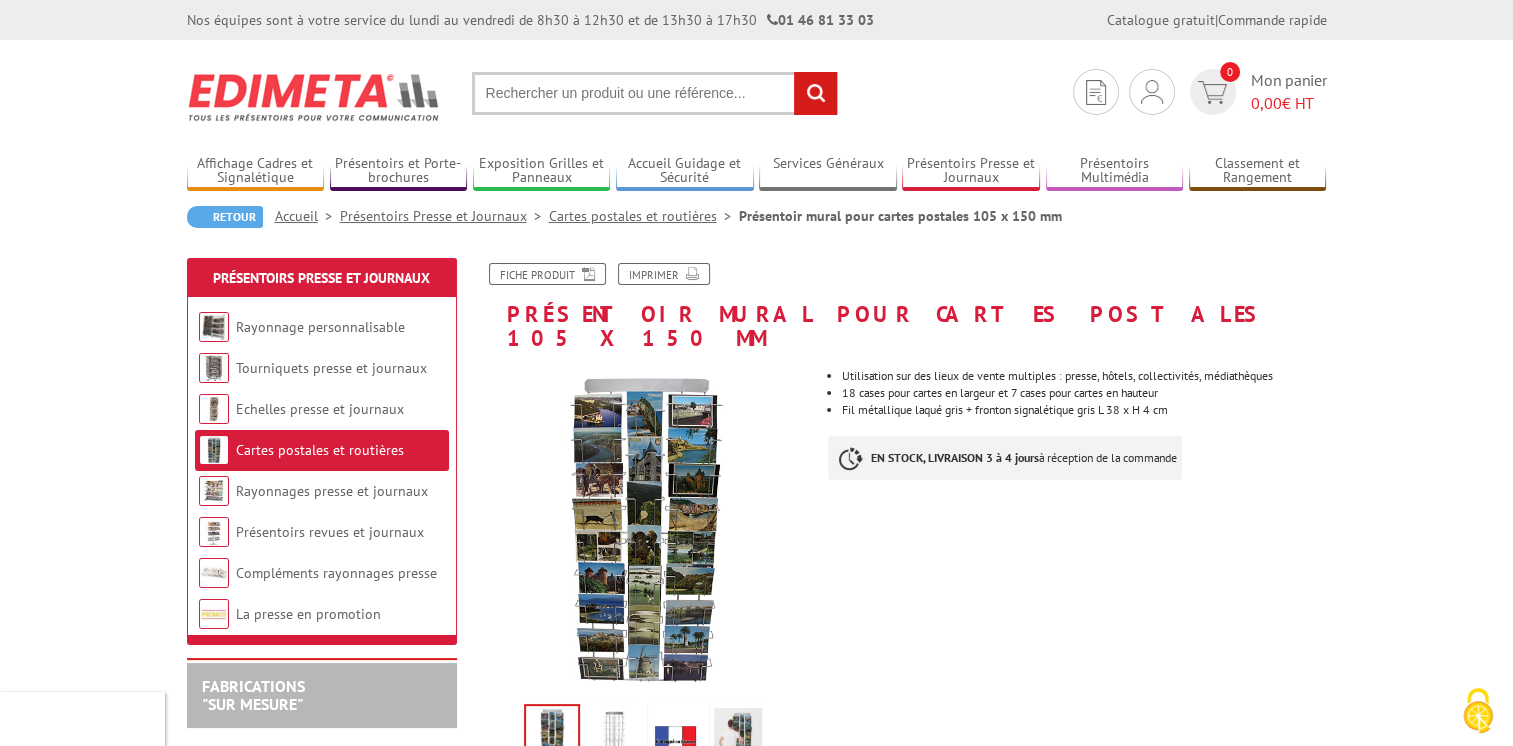 click at bounding box center (645, 528) 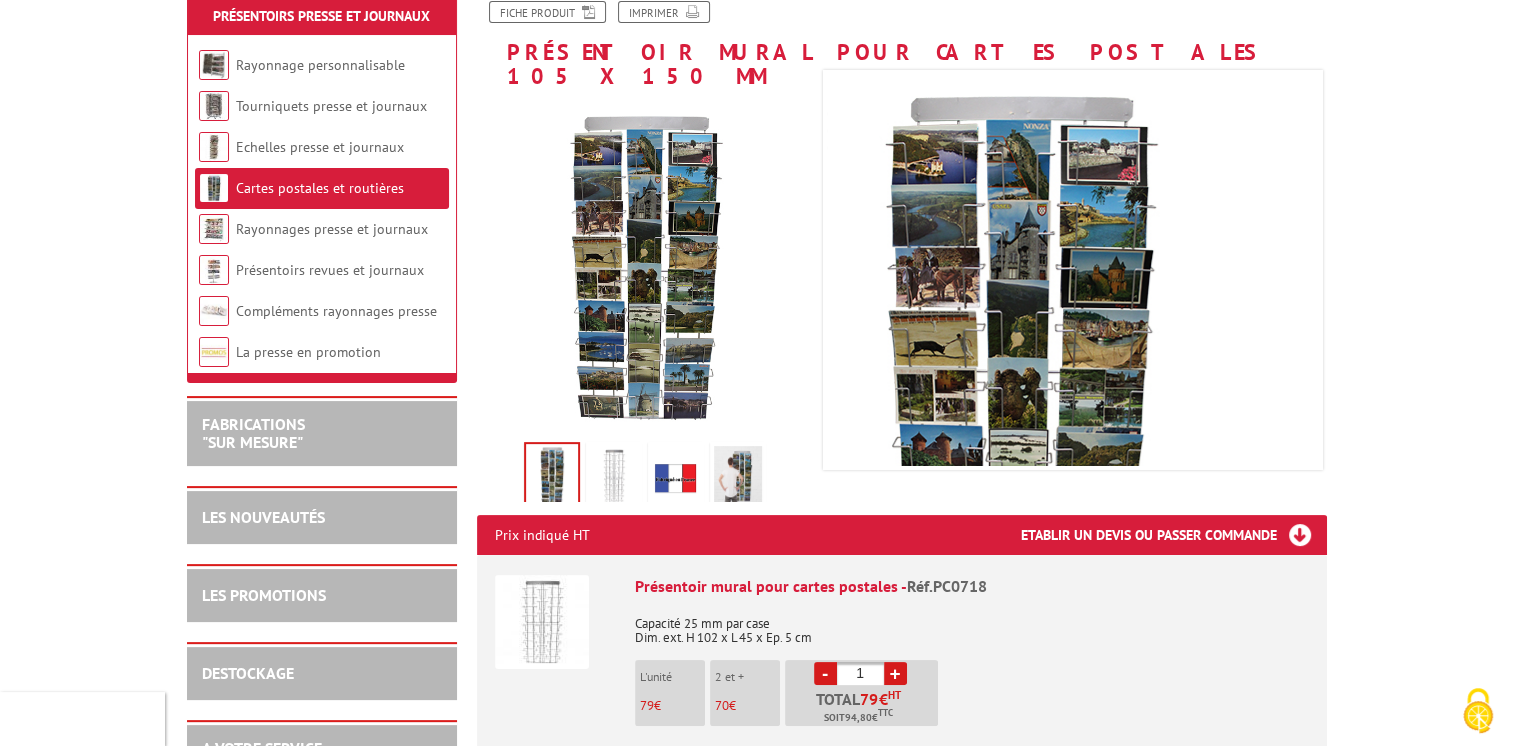 scroll, scrollTop: 300, scrollLeft: 0, axis: vertical 